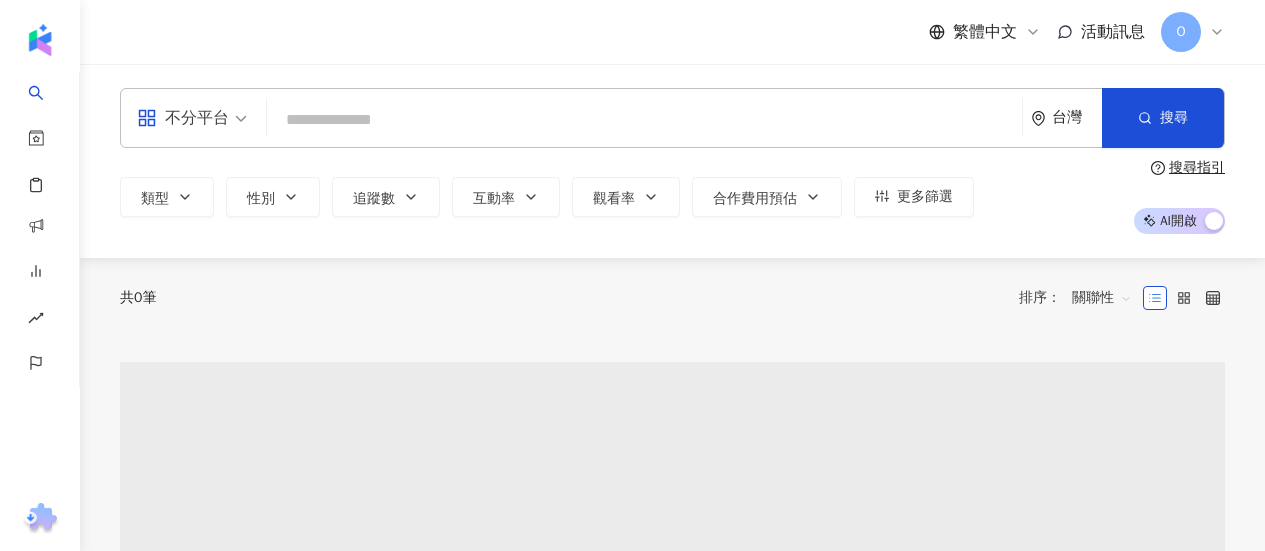 scroll, scrollTop: 0, scrollLeft: 0, axis: both 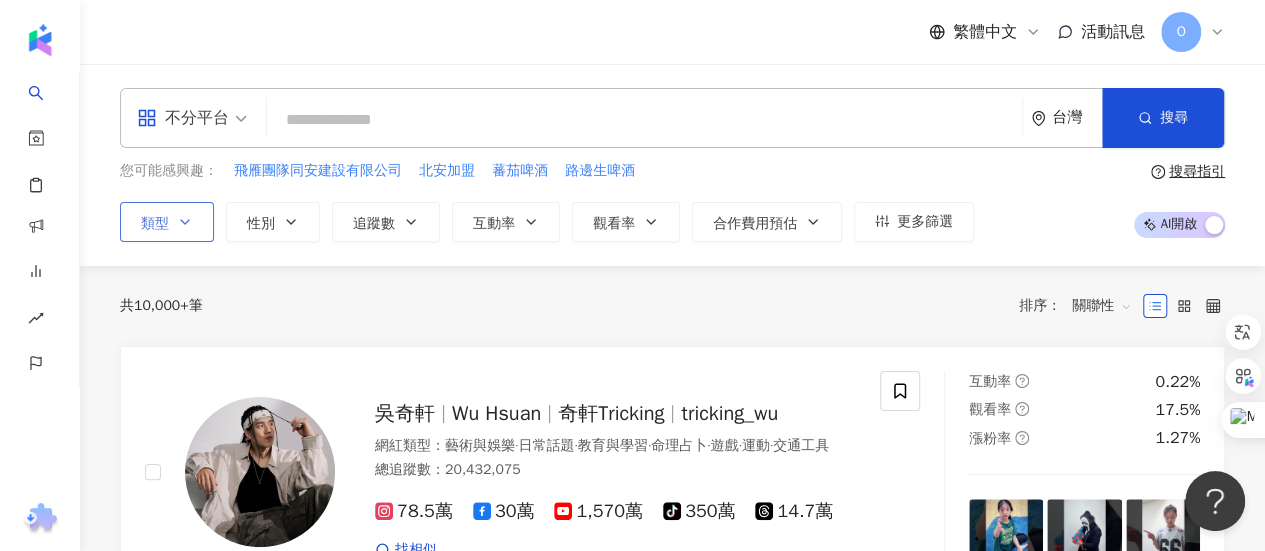 click 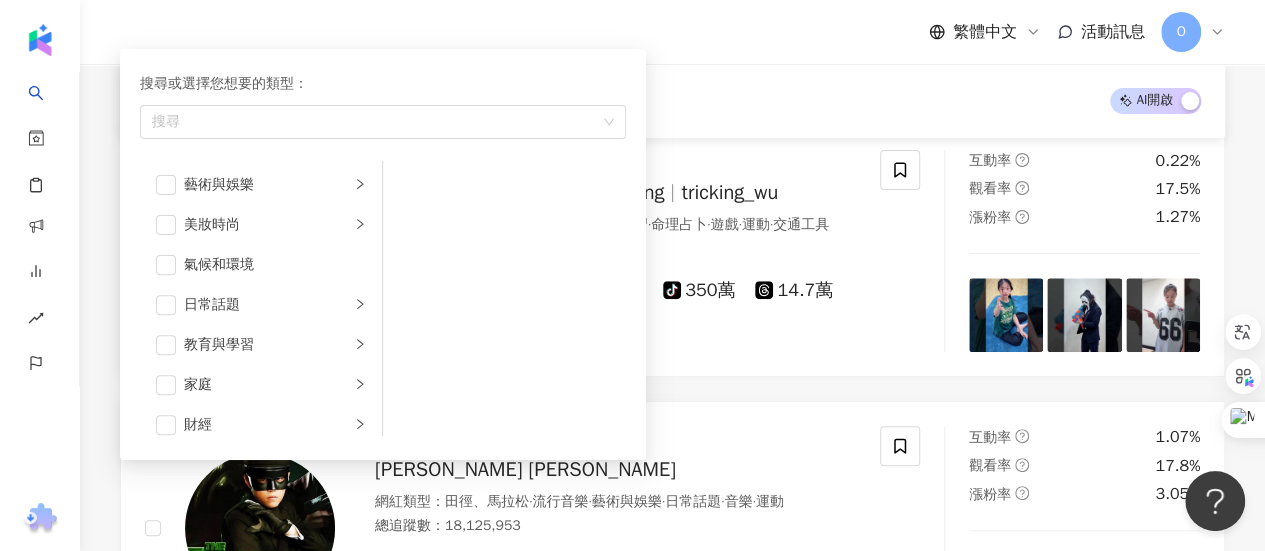 scroll, scrollTop: 222, scrollLeft: 0, axis: vertical 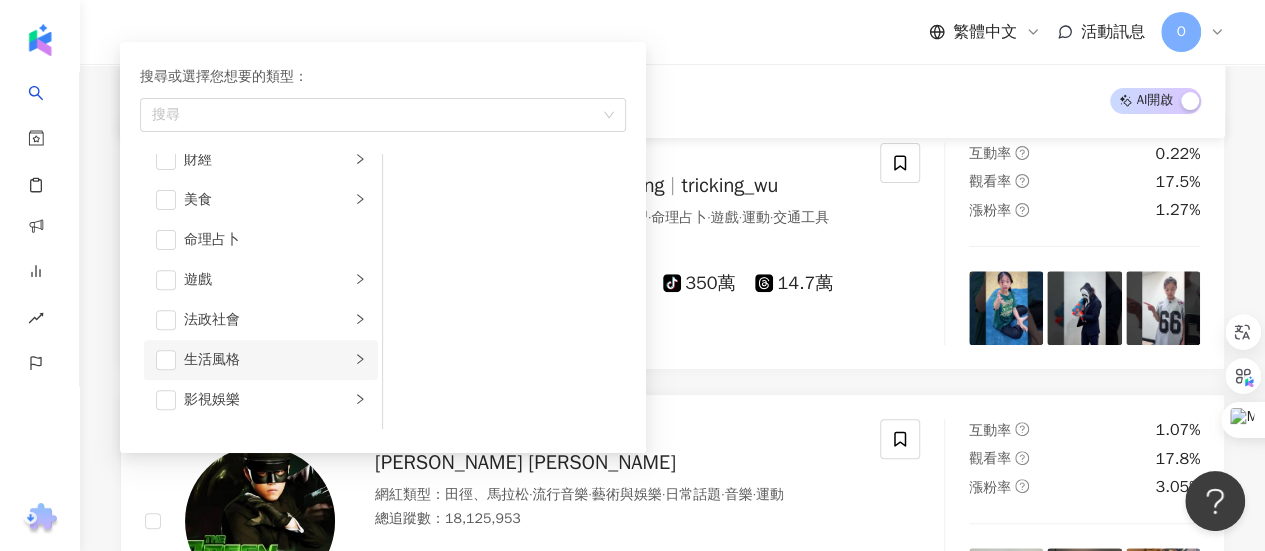 click on "生活風格" at bounding box center (267, 360) 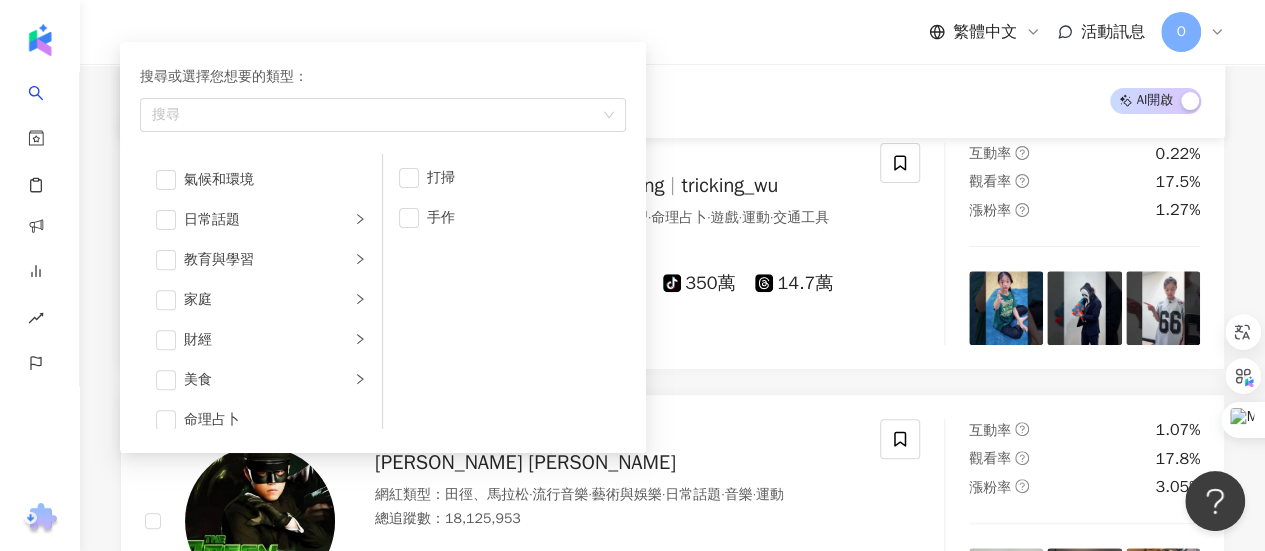 scroll, scrollTop: 76, scrollLeft: 0, axis: vertical 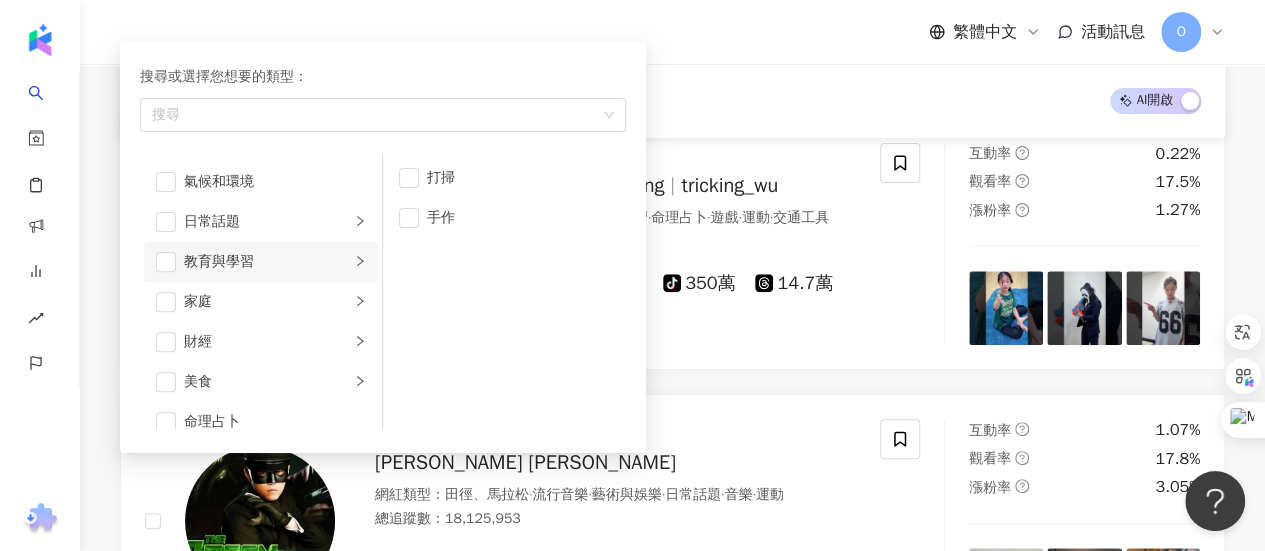 click on "教育與學習" at bounding box center [267, 262] 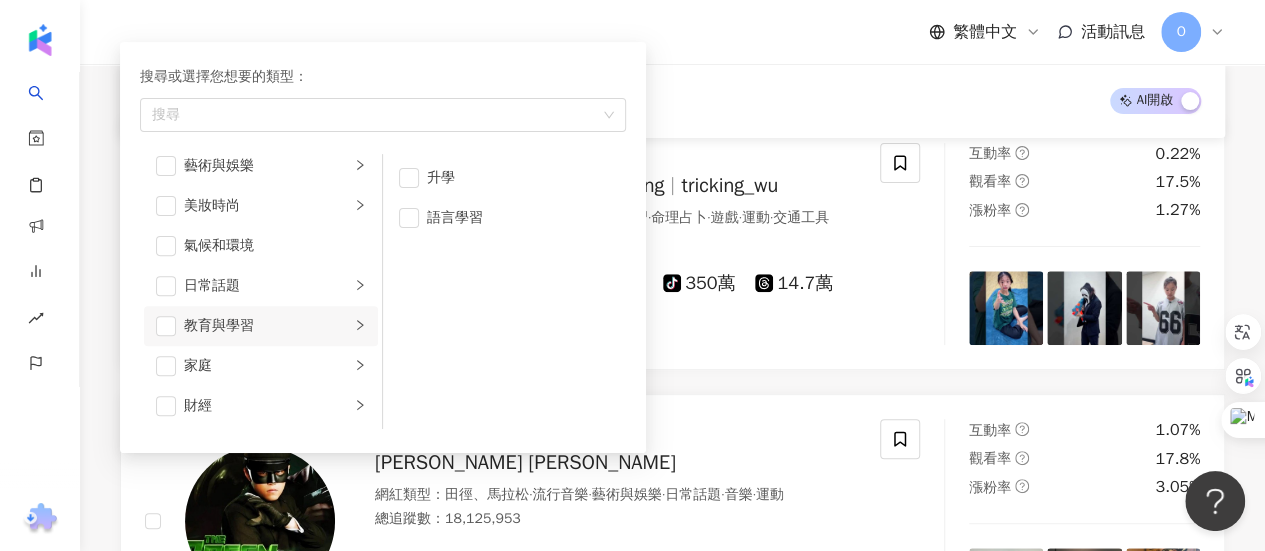 scroll, scrollTop: 0, scrollLeft: 0, axis: both 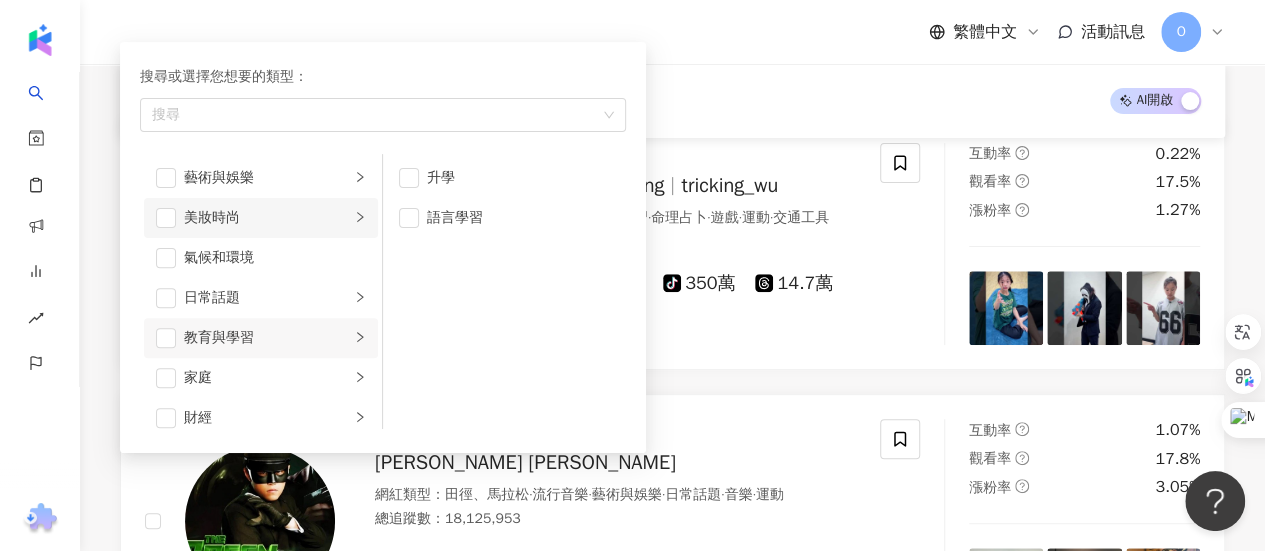 click on "美妝時尚" at bounding box center (261, 218) 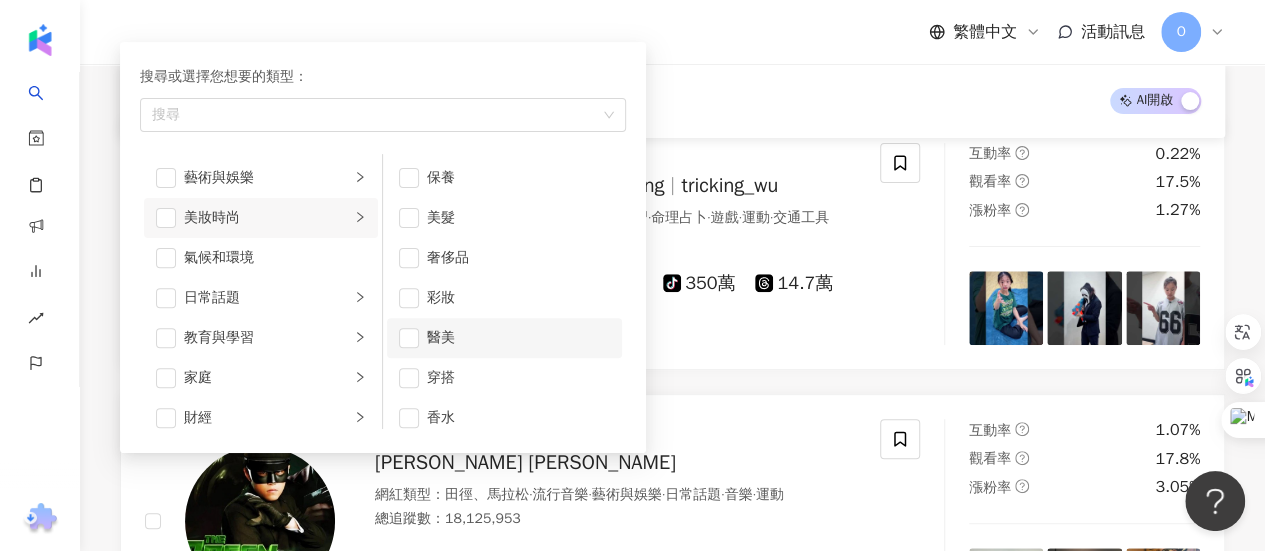 scroll, scrollTop: 12, scrollLeft: 0, axis: vertical 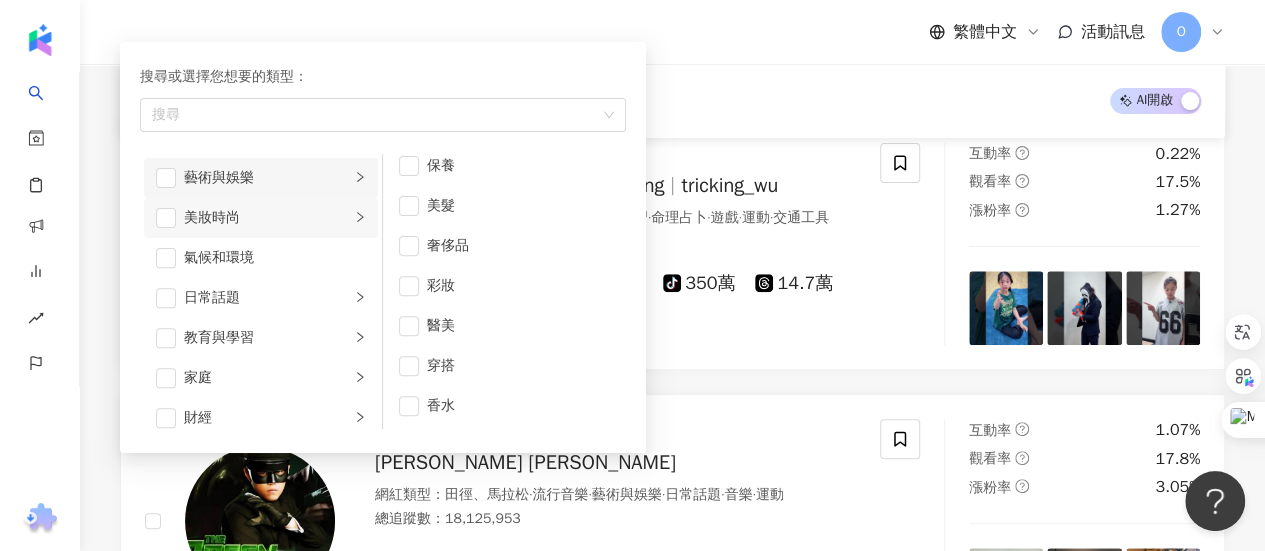 click on "藝術與娛樂" at bounding box center (261, 178) 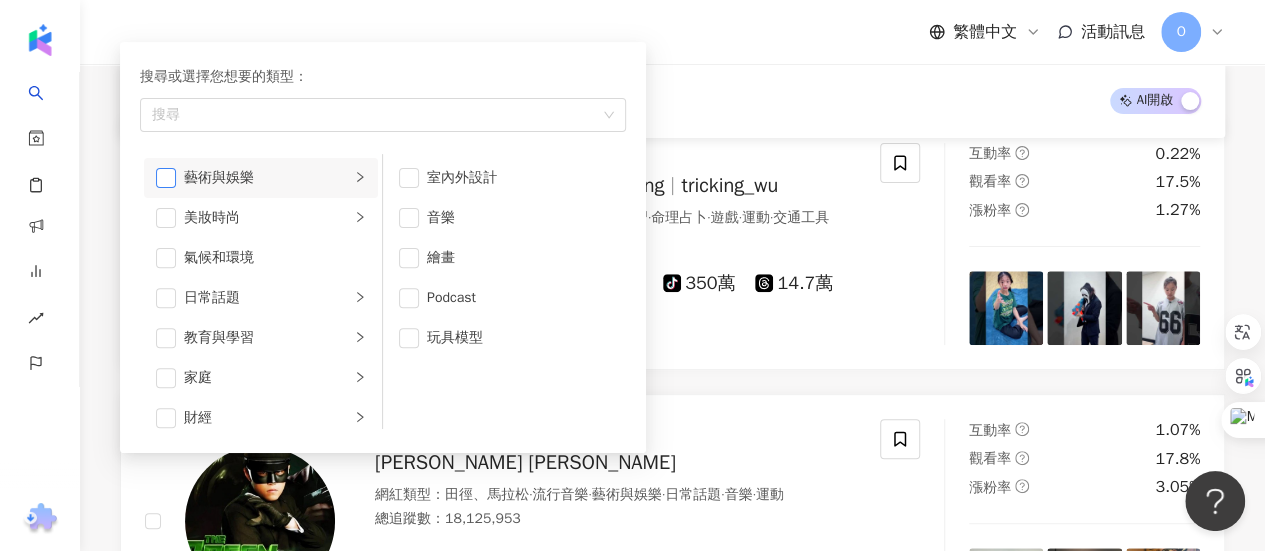 click at bounding box center (166, 178) 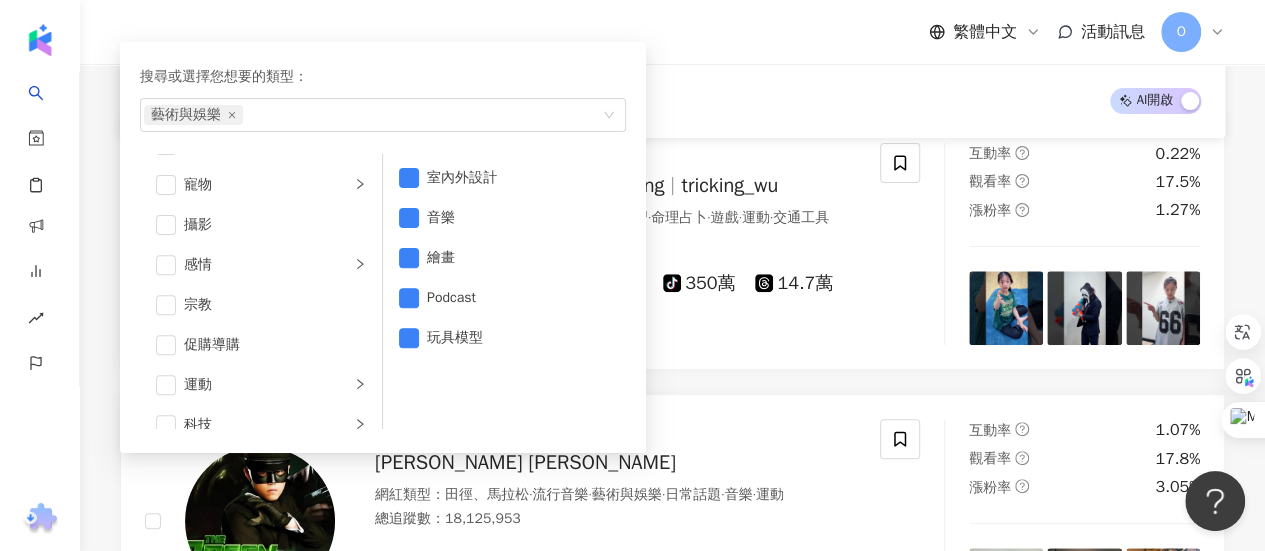 scroll, scrollTop: 692, scrollLeft: 0, axis: vertical 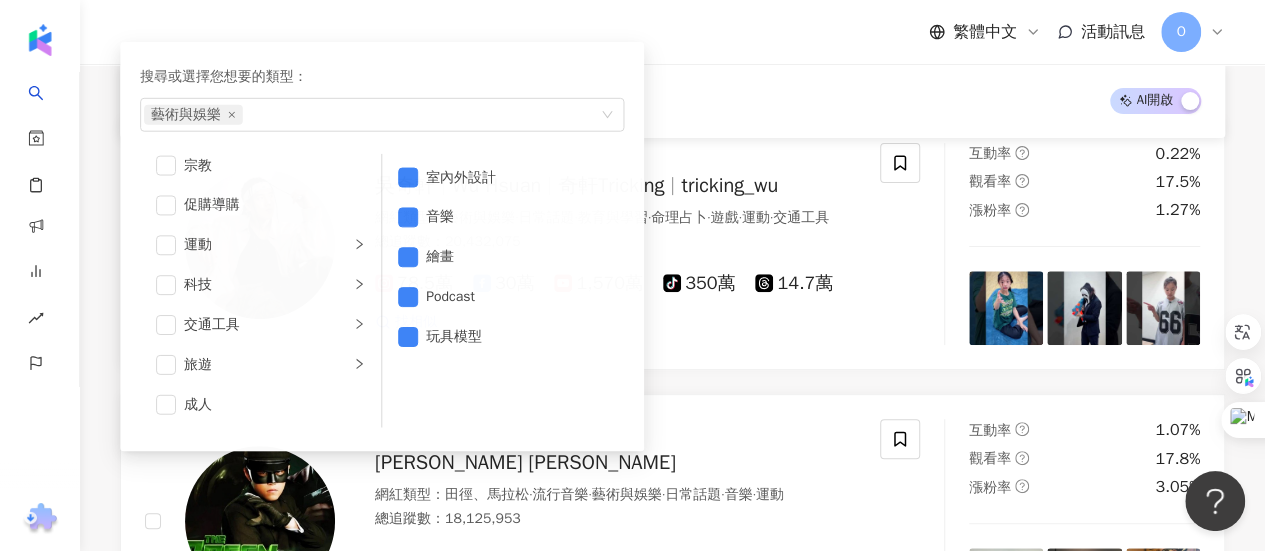click on "AI  開啟 AI  關閉" at bounding box center [672, 101] 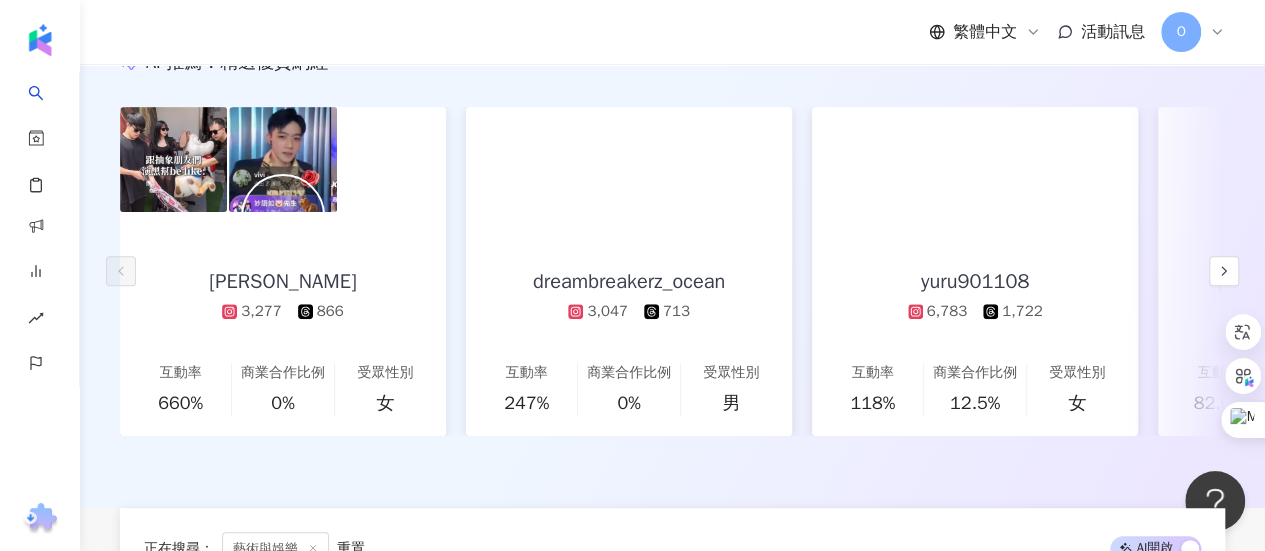 scroll, scrollTop: 0, scrollLeft: 0, axis: both 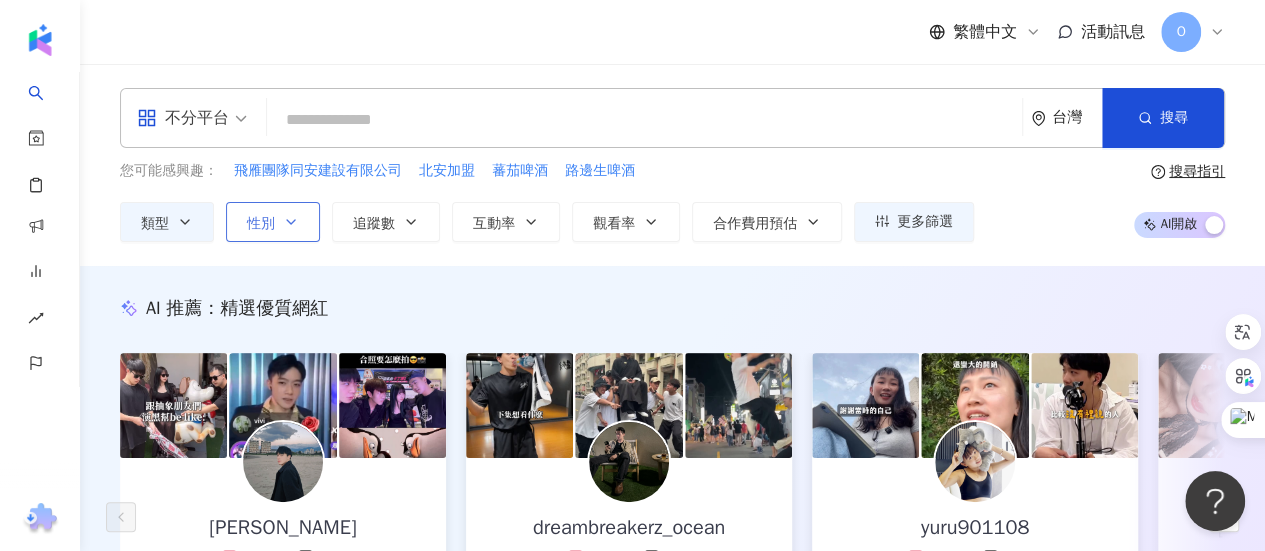 click on "性別" at bounding box center (261, 224) 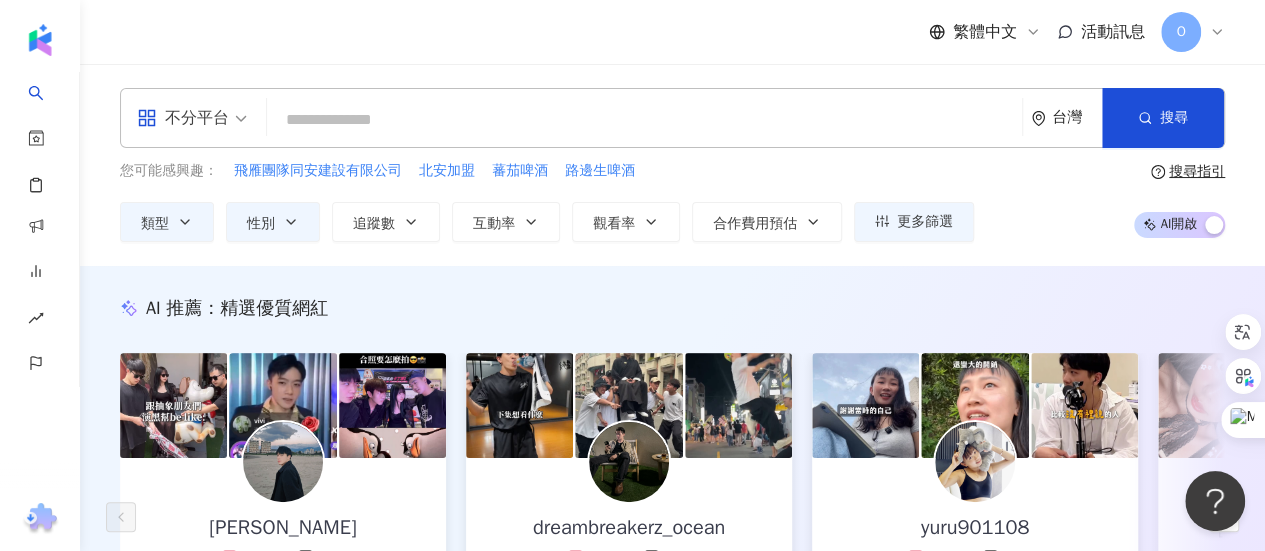 click on "AI 推薦 ： 精選優質網紅 朱奕勳 3,277 866 互動率 660% 商業合作比例 0% 受眾性別 女 dreambreakerz_ocean 3,047 713 互動率 247% 商業合作比例 0% 受眾性別 男 yuru901108 6,783 1,722 互動率 118% 商業合作比例 12.5% 受眾性別 女 洪瑞綺｜樚比 4,347 938 400 互動率 82.6% 商業合作比例 40.9% 受眾性別 女 yangyihung 3萬 1,864 互動率 80.1% 商業合作比例 11.1% 受眾性別 女 EddyJonesLin 9,569 1,108 互動率 78.7% 商業合作比例 0% 受眾性別 女 蔡安平（安平葛格） 7,145 1,491 互動率 54.1% 商業合作比例 13.9% 受眾性別 女 人造人電子金牌九安 3,108 2,012 1,020 2,195 互動率 49.5% 商業合作比例 16.7% 受眾性別 男 punctumdrama 6,740 1,558 互動率 46.2% 商業合作比例 65.1% 受眾性別 女 龍二Ryuji 7,062 3.7萬 tiktok-icon 5,575 互動率 44.7% 商業合作比例 0% 受眾性別 男 我麥摳啦！麥摳-Michael Johnson 7,177 3,767 互動率 43.4% 商業合作比例 15.4% 受眾性別 男 Sam" at bounding box center (672, 510) 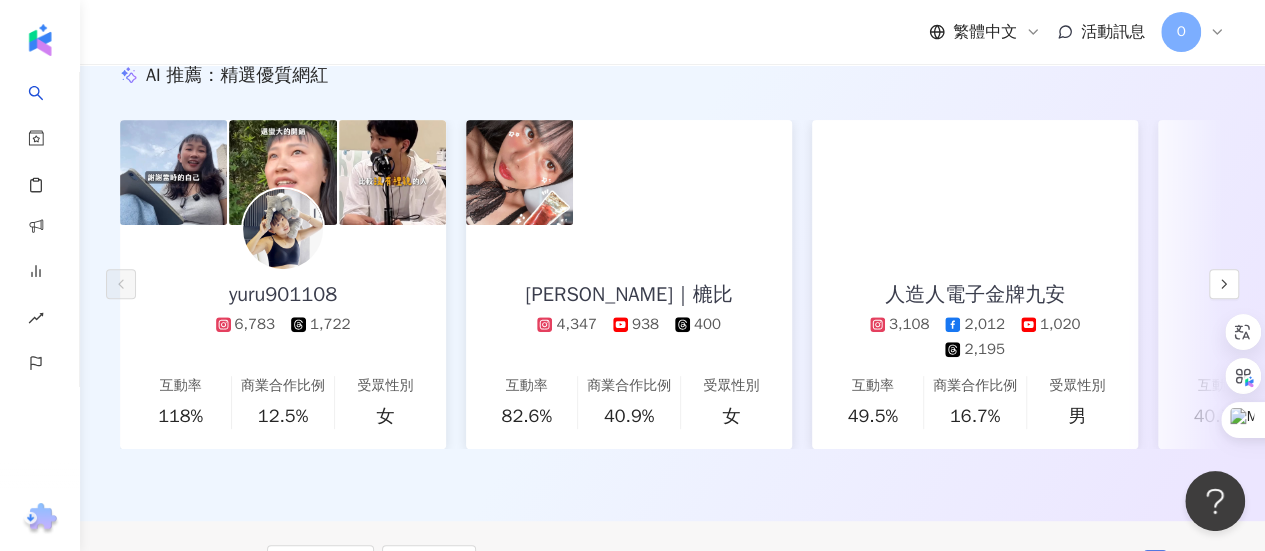 scroll, scrollTop: 232, scrollLeft: 0, axis: vertical 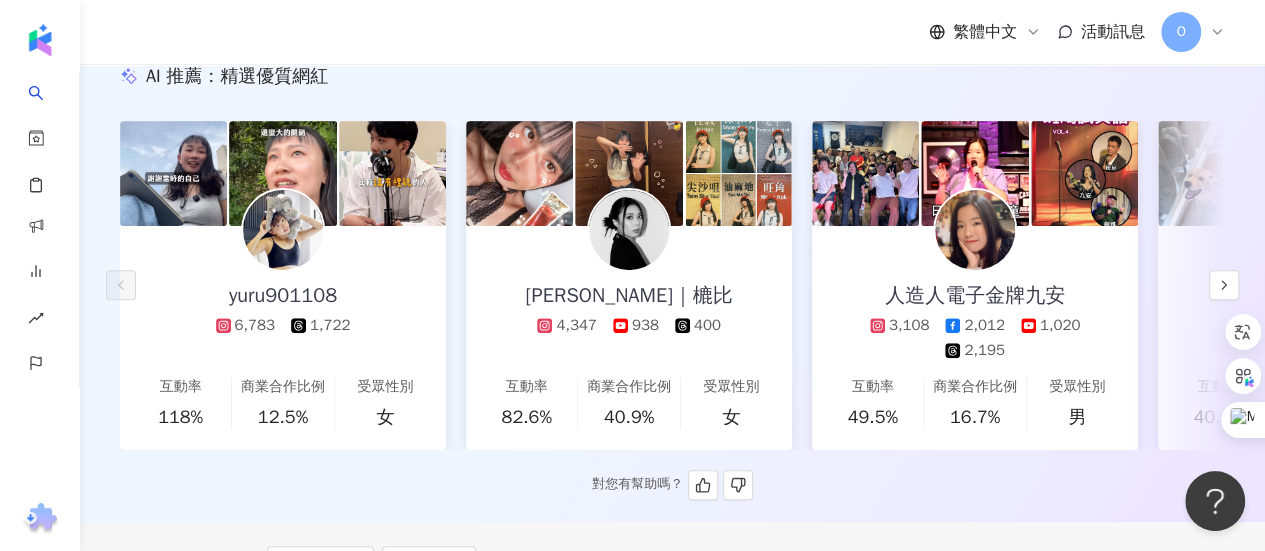 click on "yuru901108 6,783 1,722 互動率 118% 商業合作比例 12.5% 受眾性別 女" at bounding box center (283, 338) 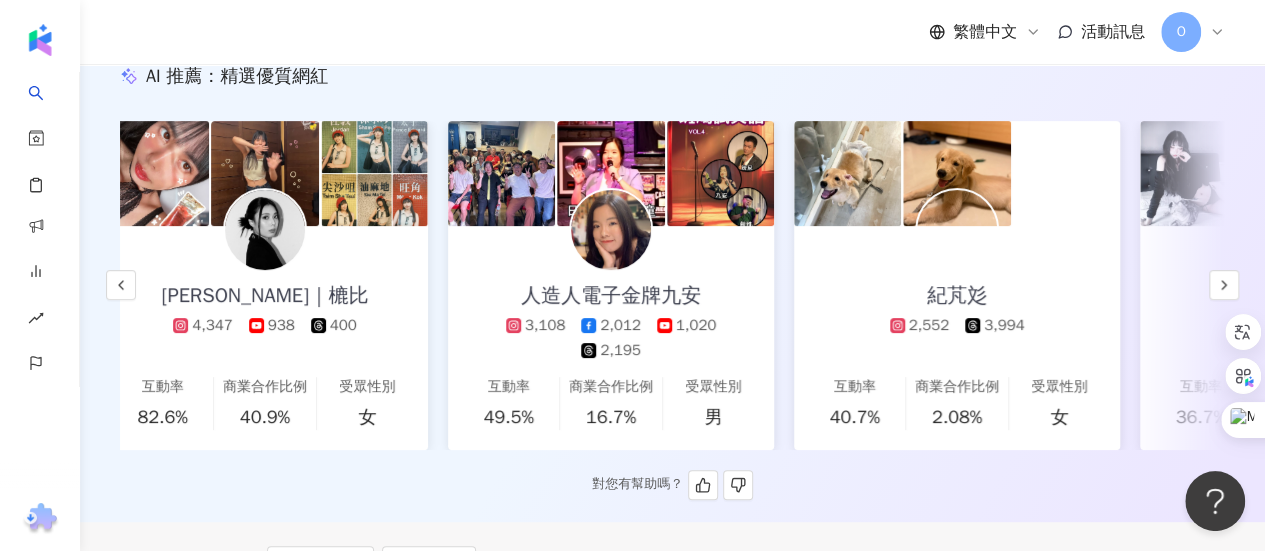 scroll, scrollTop: 0, scrollLeft: 0, axis: both 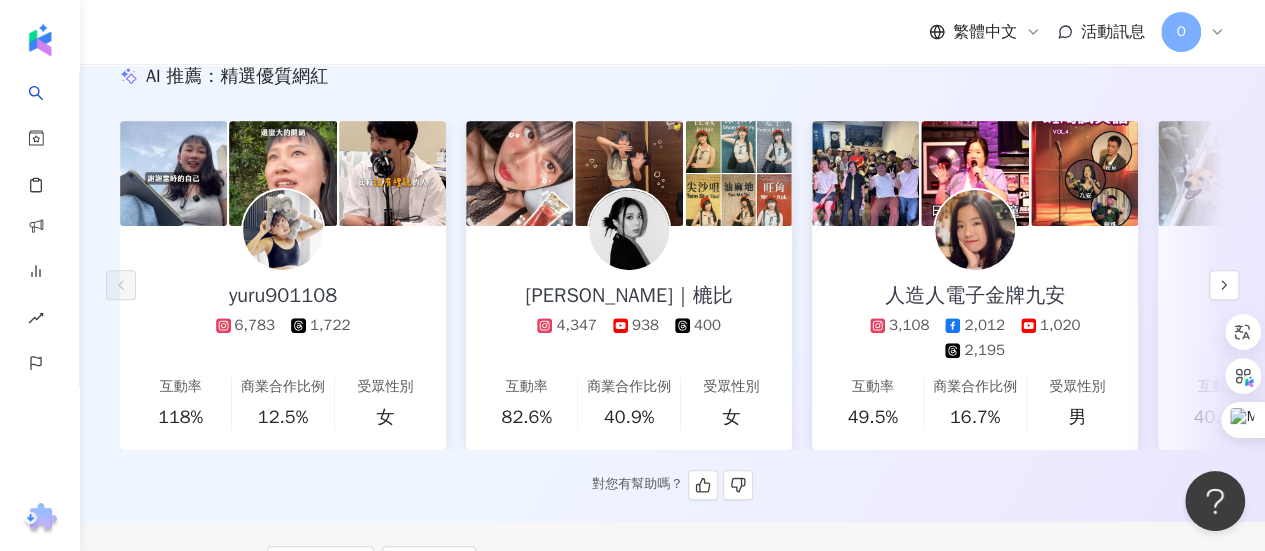 click on "洪瑞綺｜樚比 4,347 938 400 互動率 82.6% 商業合作比例 40.9% 受眾性別 女" at bounding box center (629, 338) 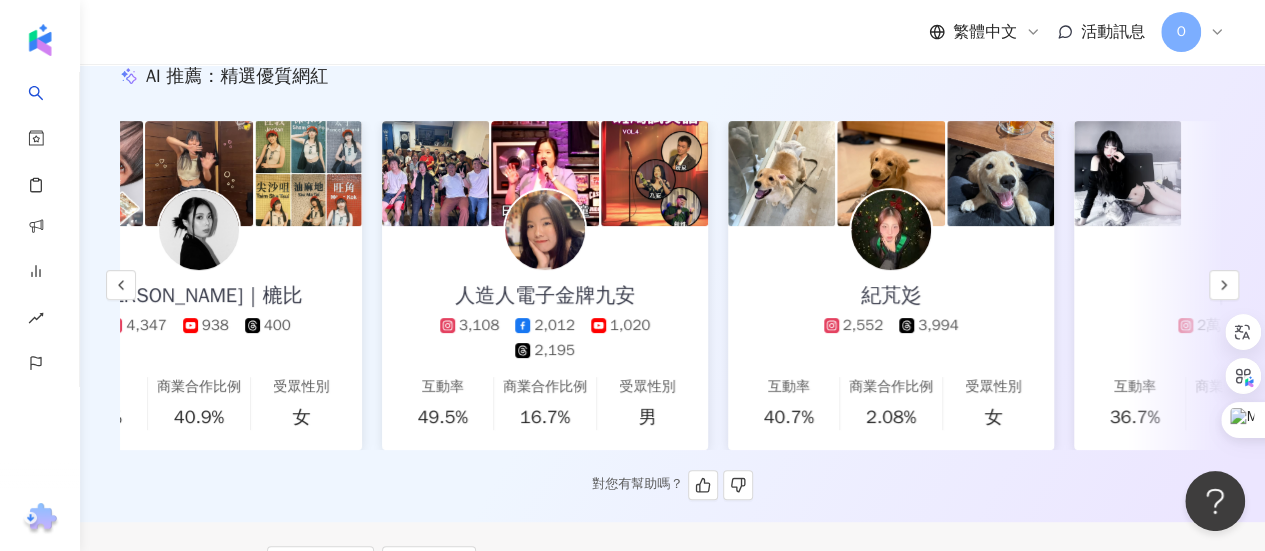 scroll, scrollTop: 0, scrollLeft: 431, axis: horizontal 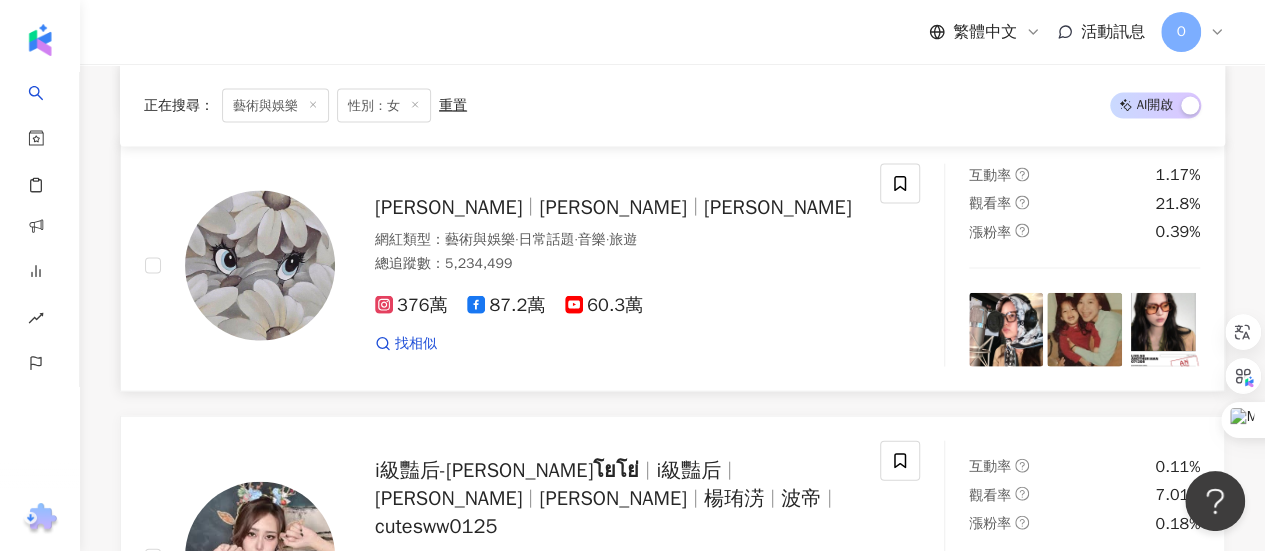 click on "總追蹤數 ： 5,234,499" at bounding box center [615, 264] 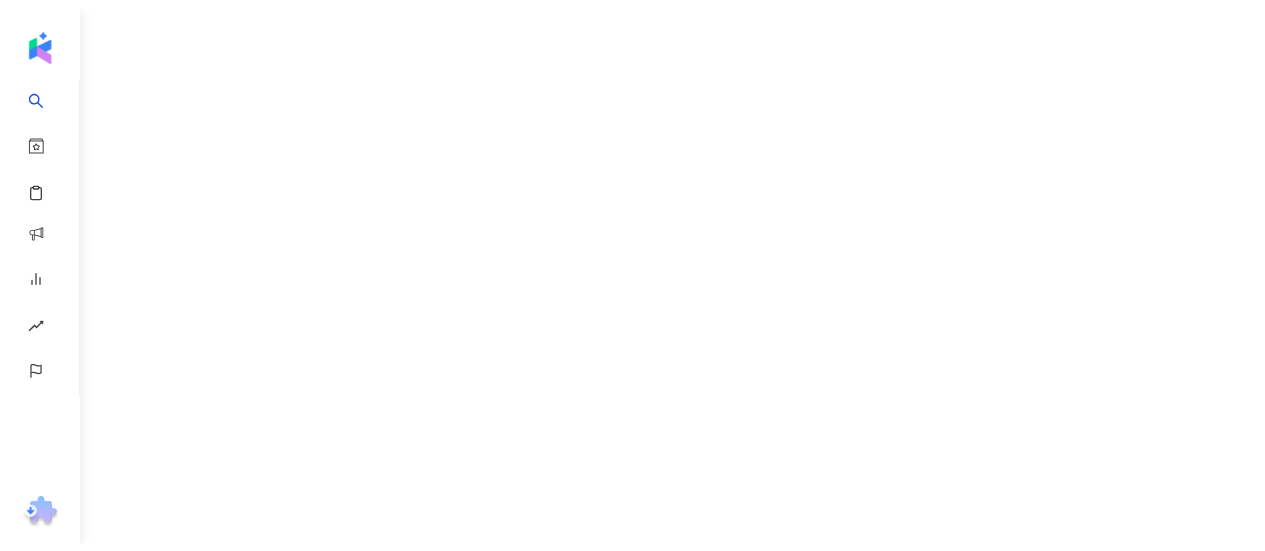 scroll, scrollTop: 0, scrollLeft: 0, axis: both 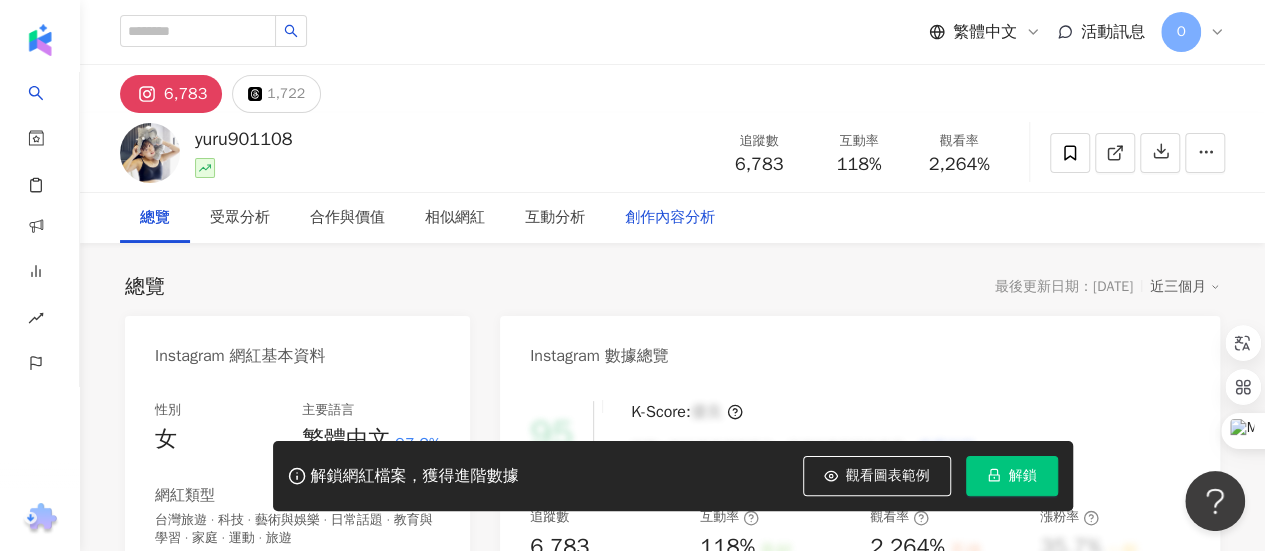click on "創作內容分析" at bounding box center [670, 218] 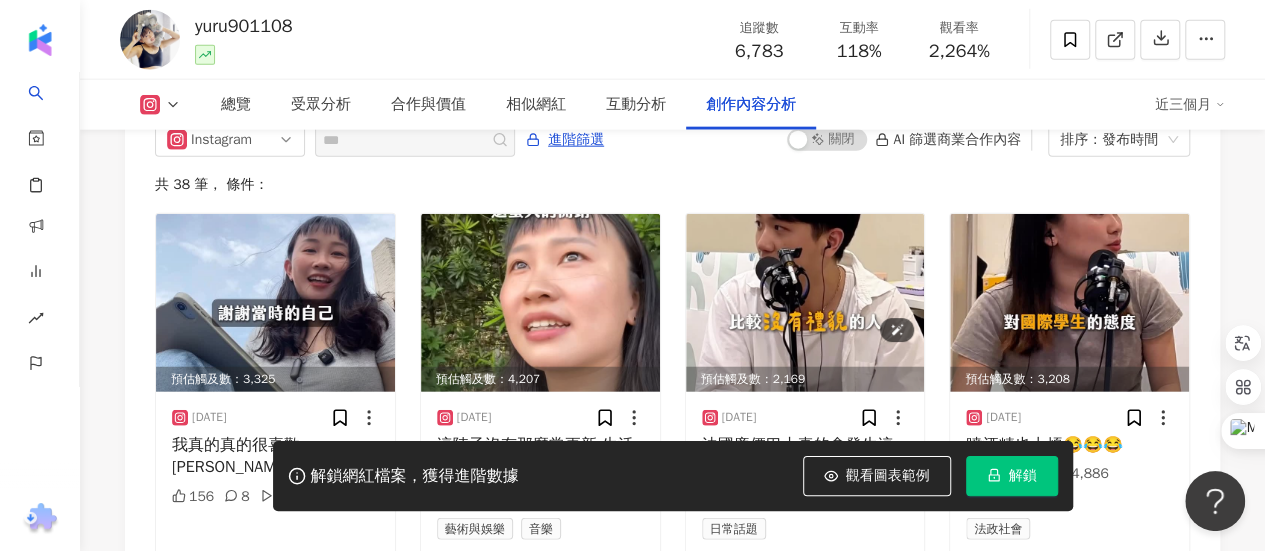 scroll, scrollTop: 6272, scrollLeft: 0, axis: vertical 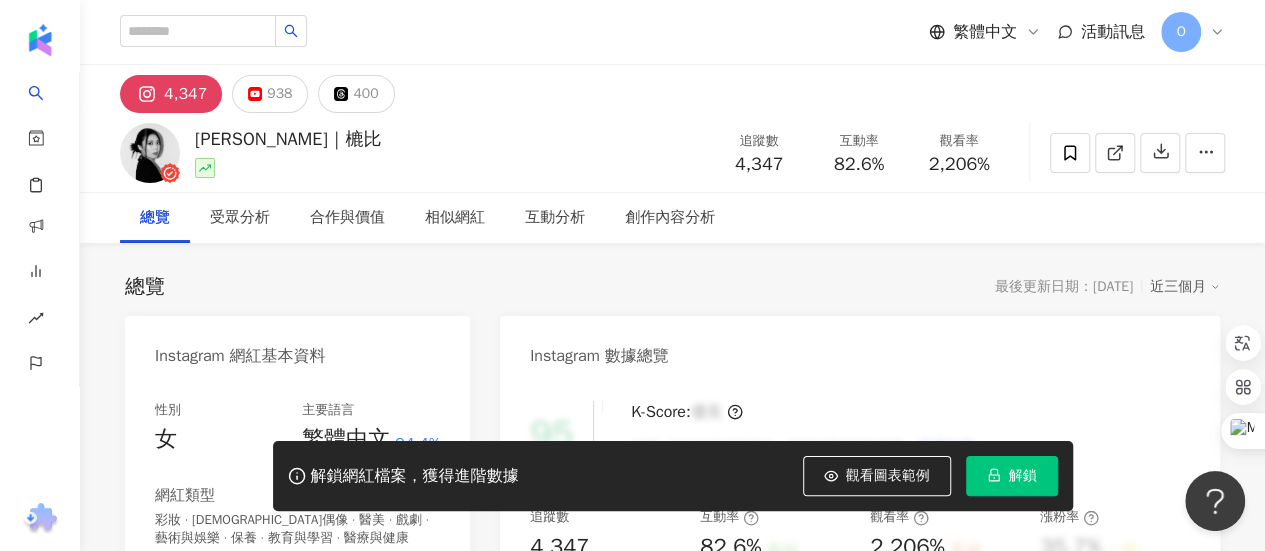 click on "4,347" at bounding box center (185, 94) 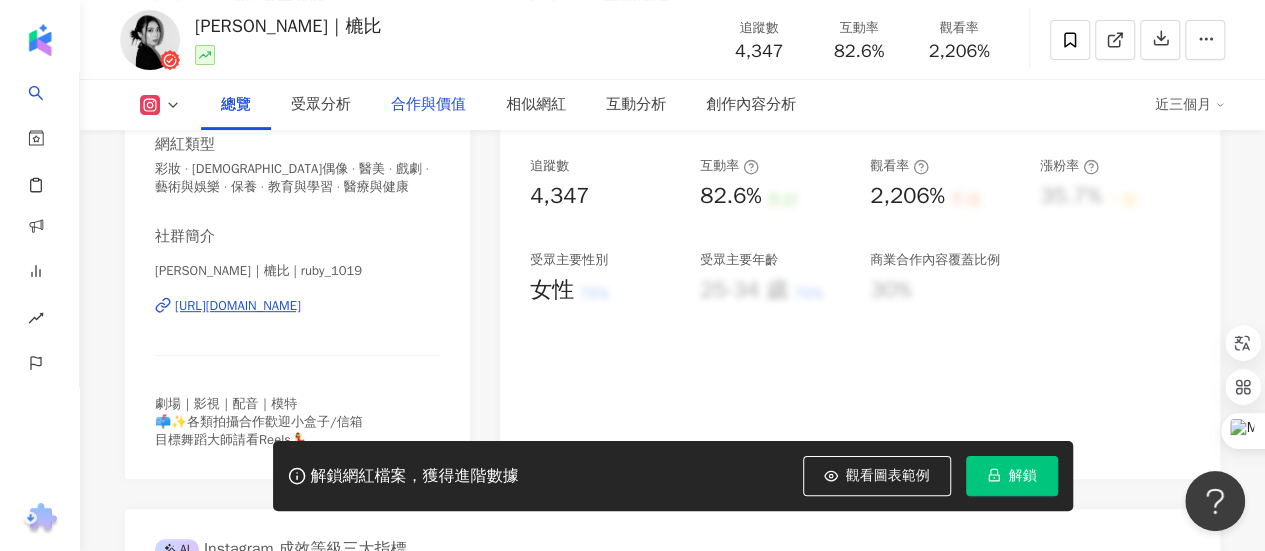 scroll, scrollTop: 385, scrollLeft: 0, axis: vertical 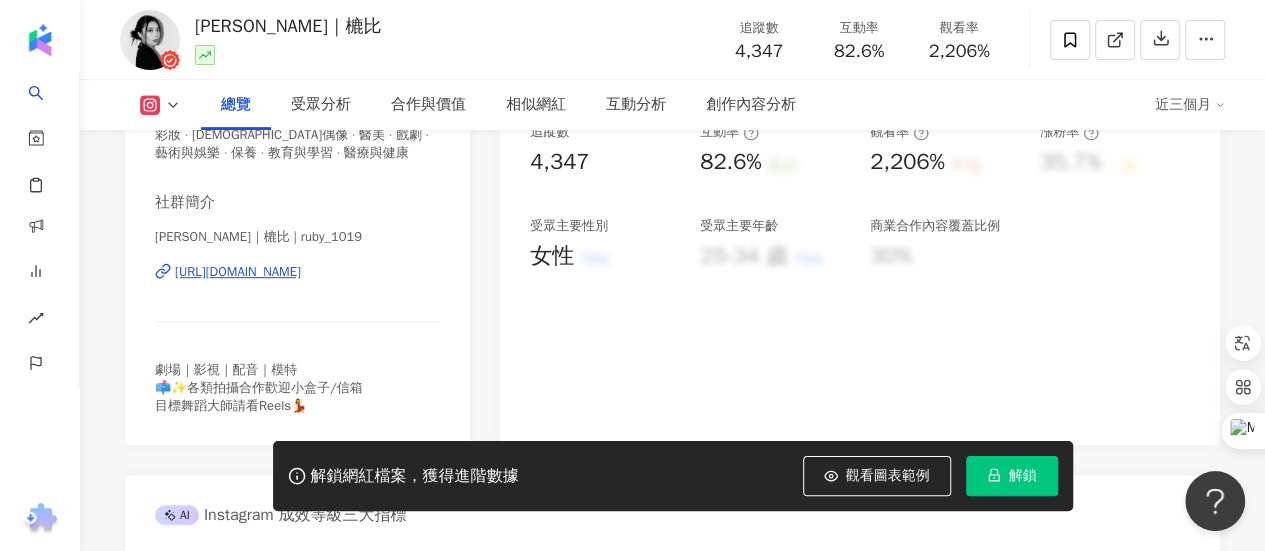 click on "https://www.instagram.com/ruby_1019/" at bounding box center (238, 272) 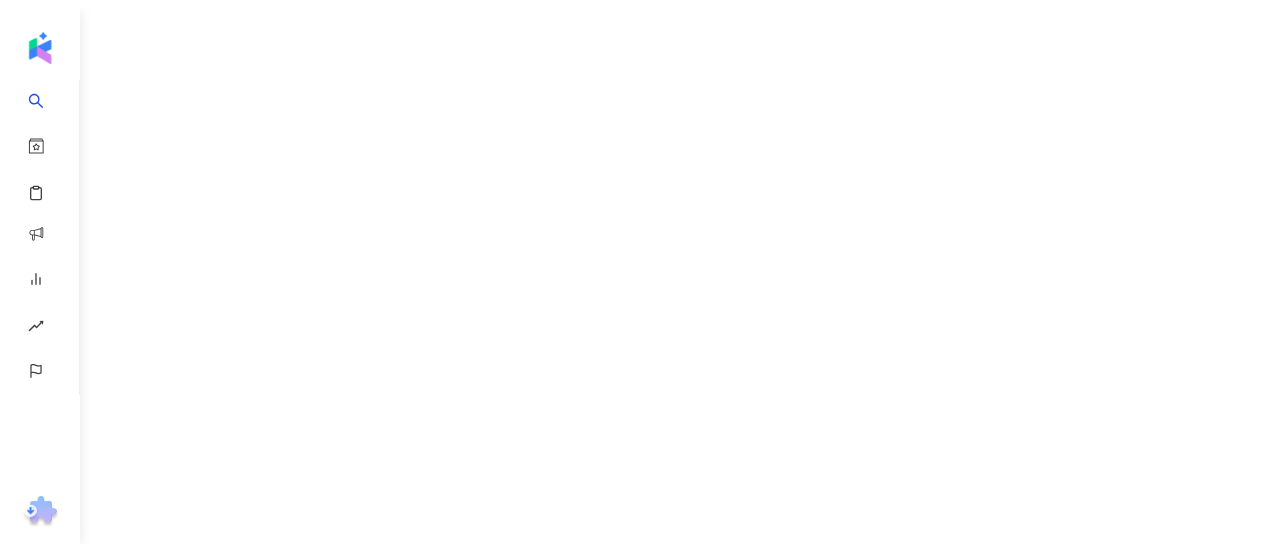 scroll, scrollTop: 0, scrollLeft: 0, axis: both 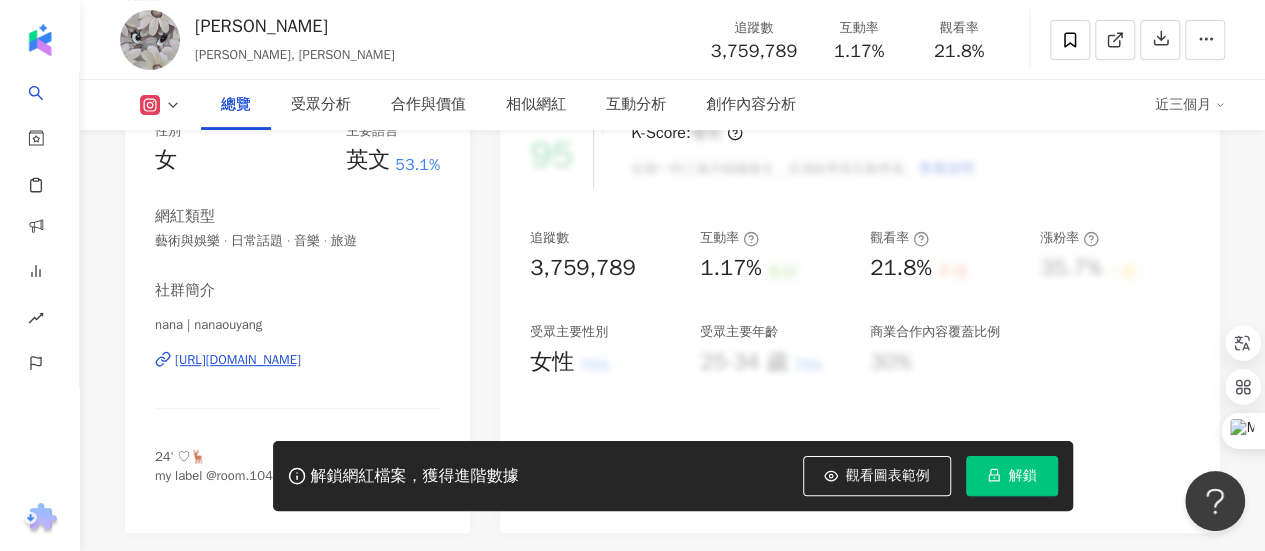 click on "nana | [PERSON_NAME] [URL][DOMAIN_NAME]" at bounding box center [297, 374] 